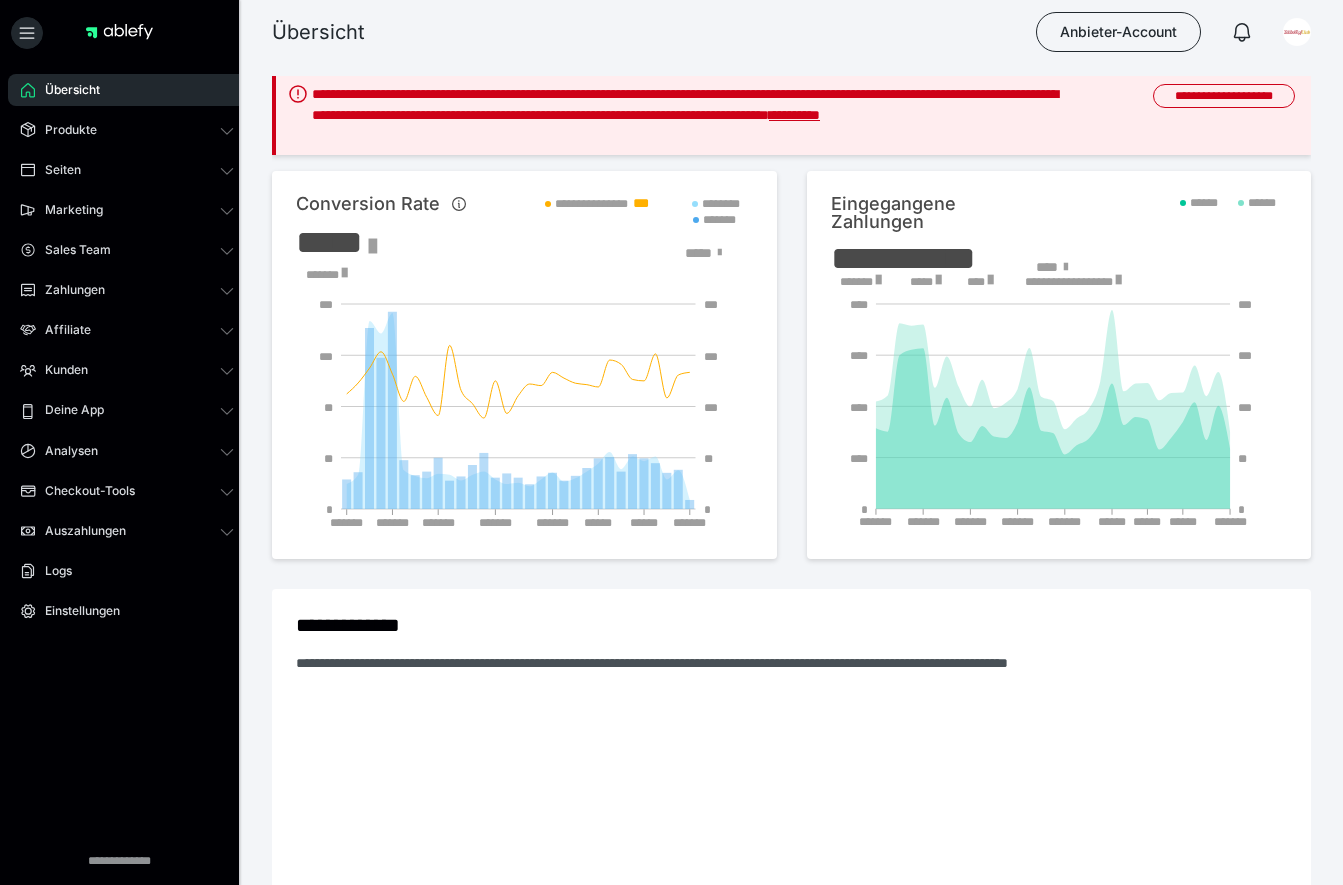 scroll, scrollTop: 0, scrollLeft: 0, axis: both 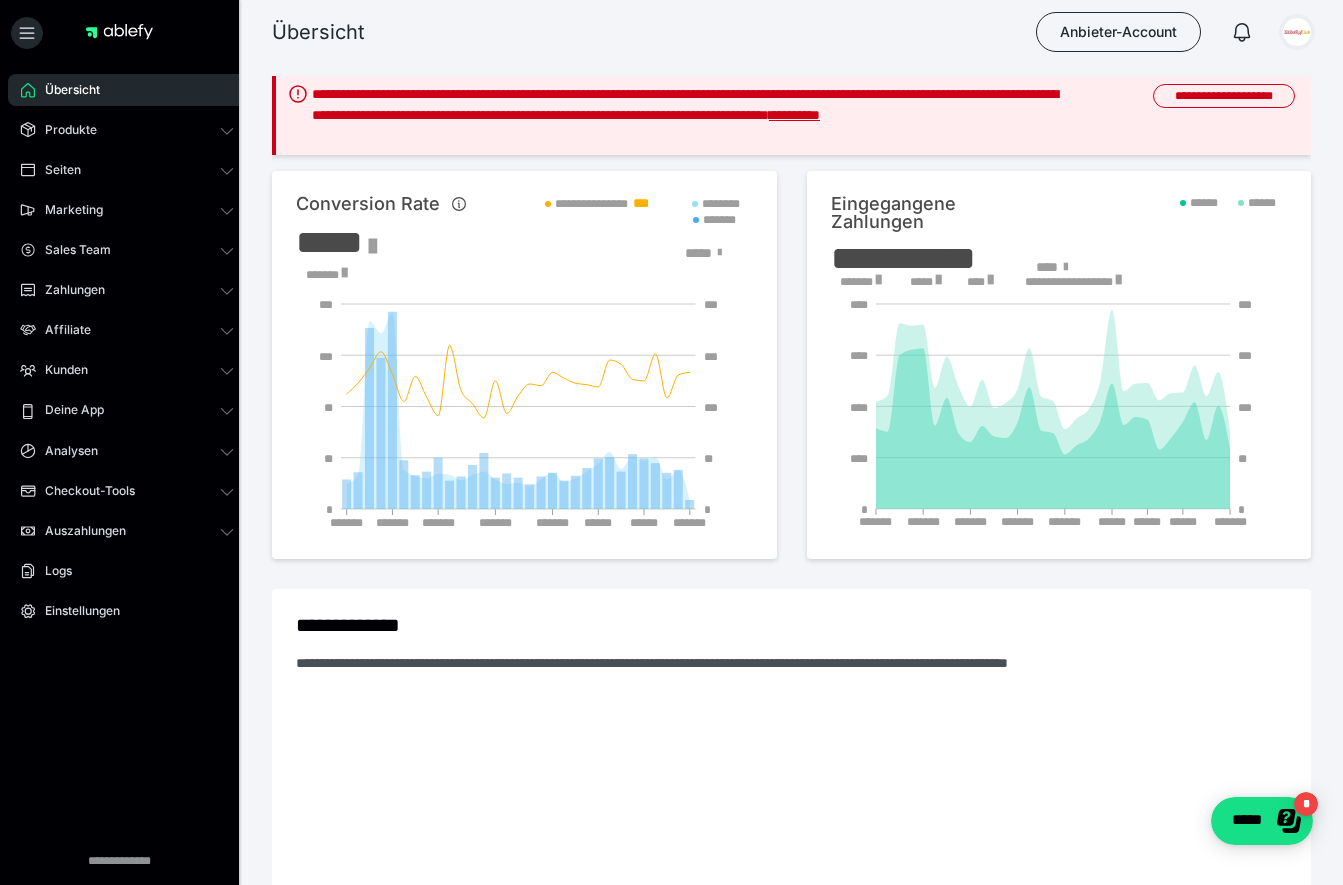 click at bounding box center (1297, 32) 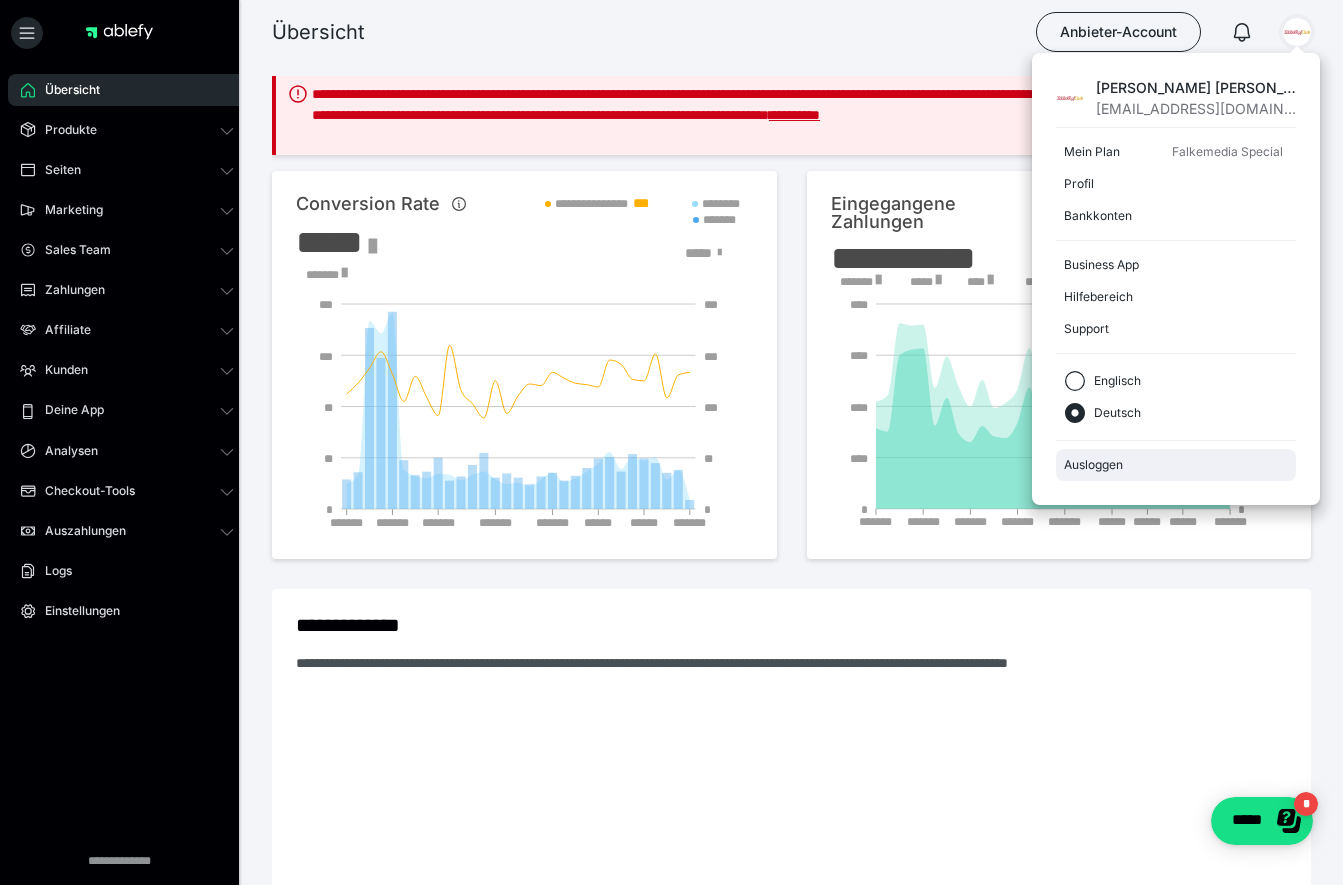 click on "Ausloggen" at bounding box center [1176, 465] 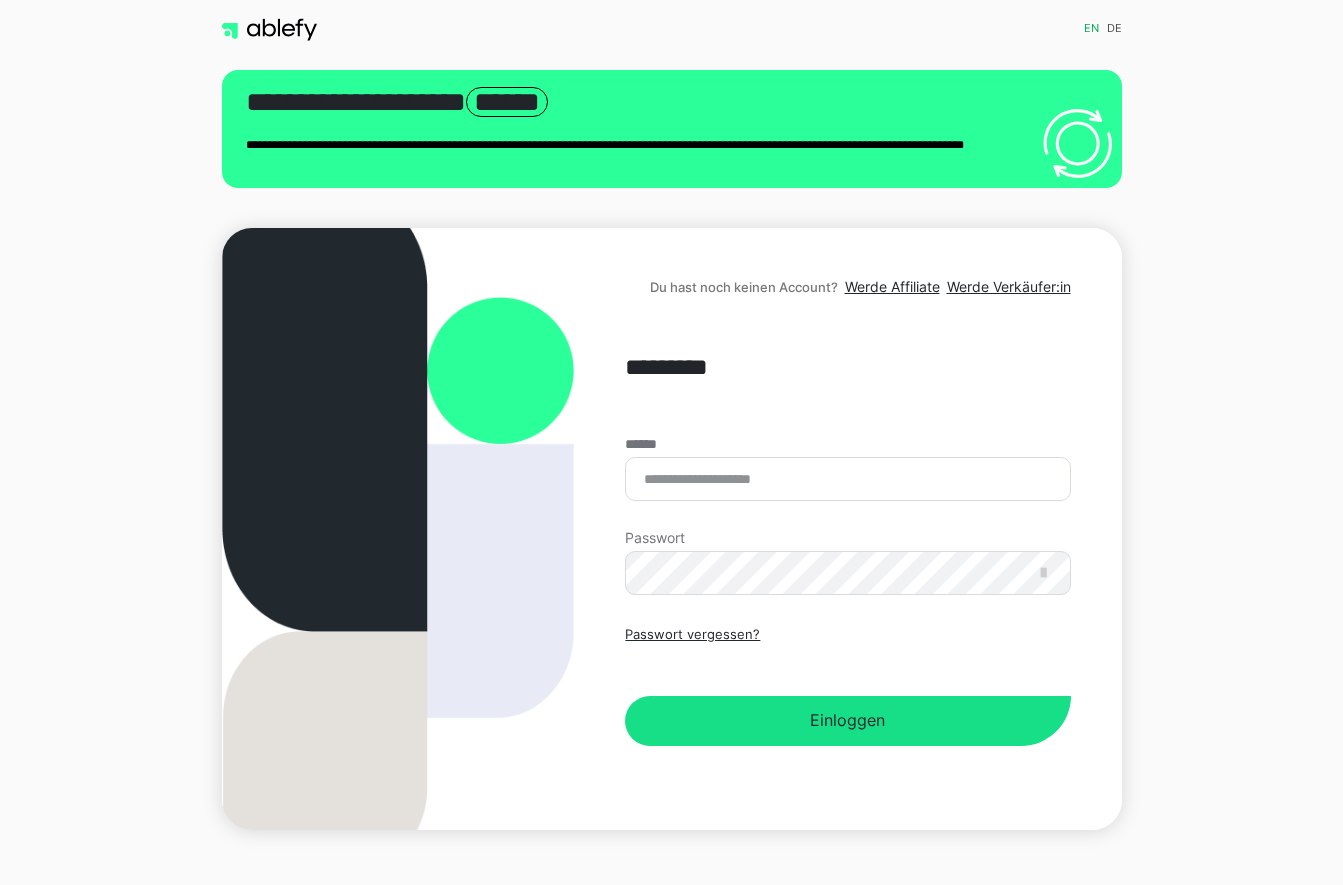 scroll, scrollTop: 0, scrollLeft: 0, axis: both 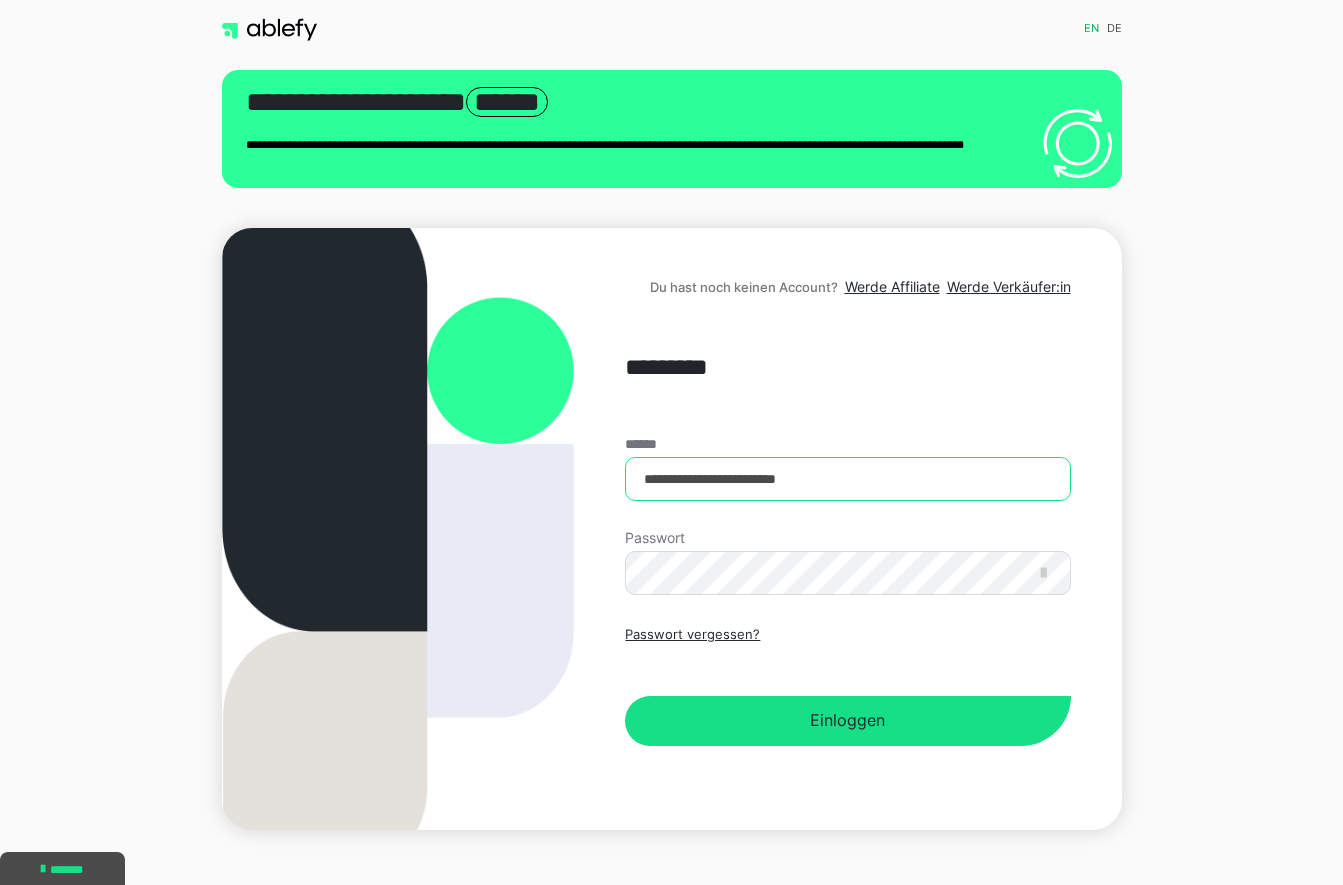 click on "**********" at bounding box center [847, 479] 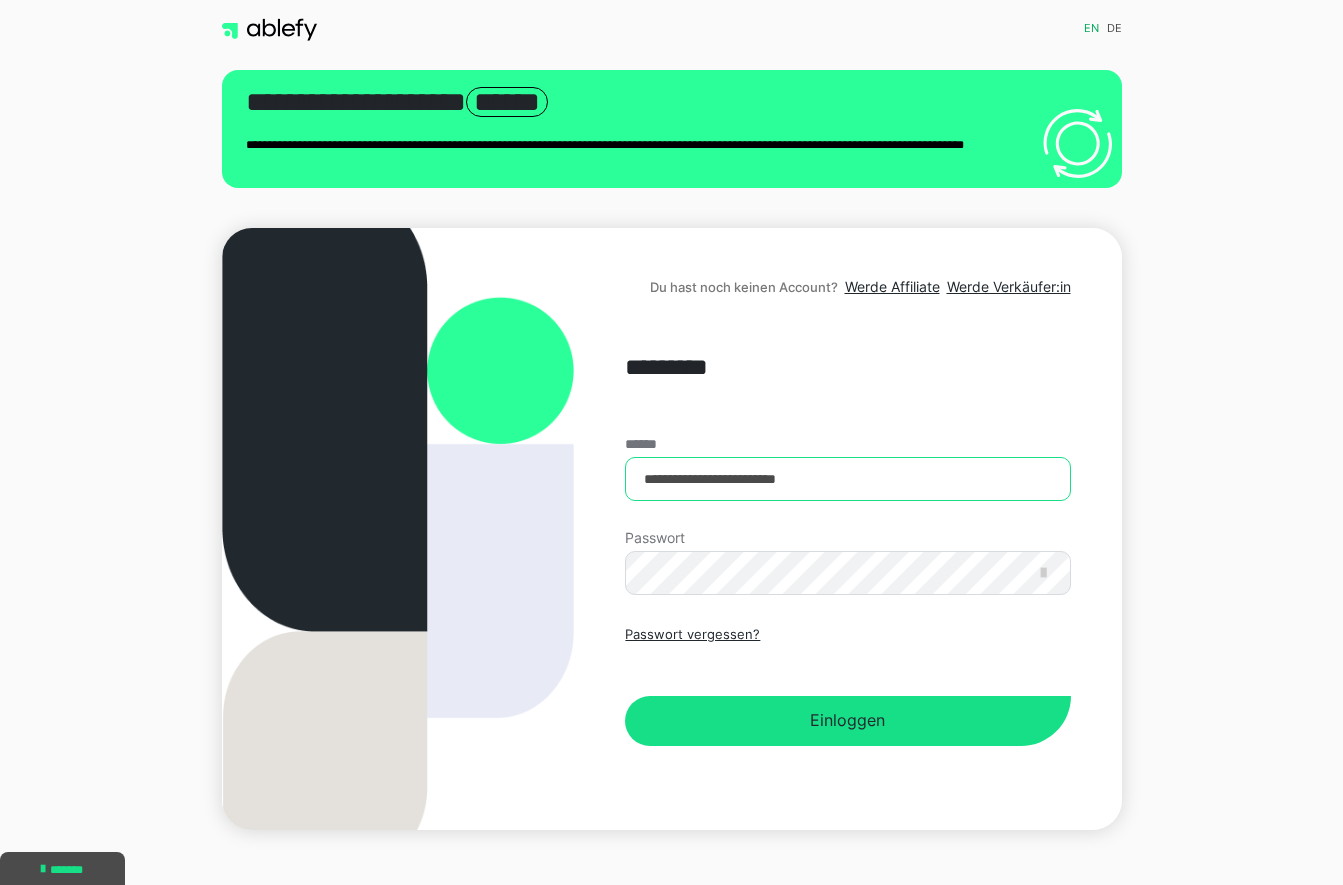type on "**********" 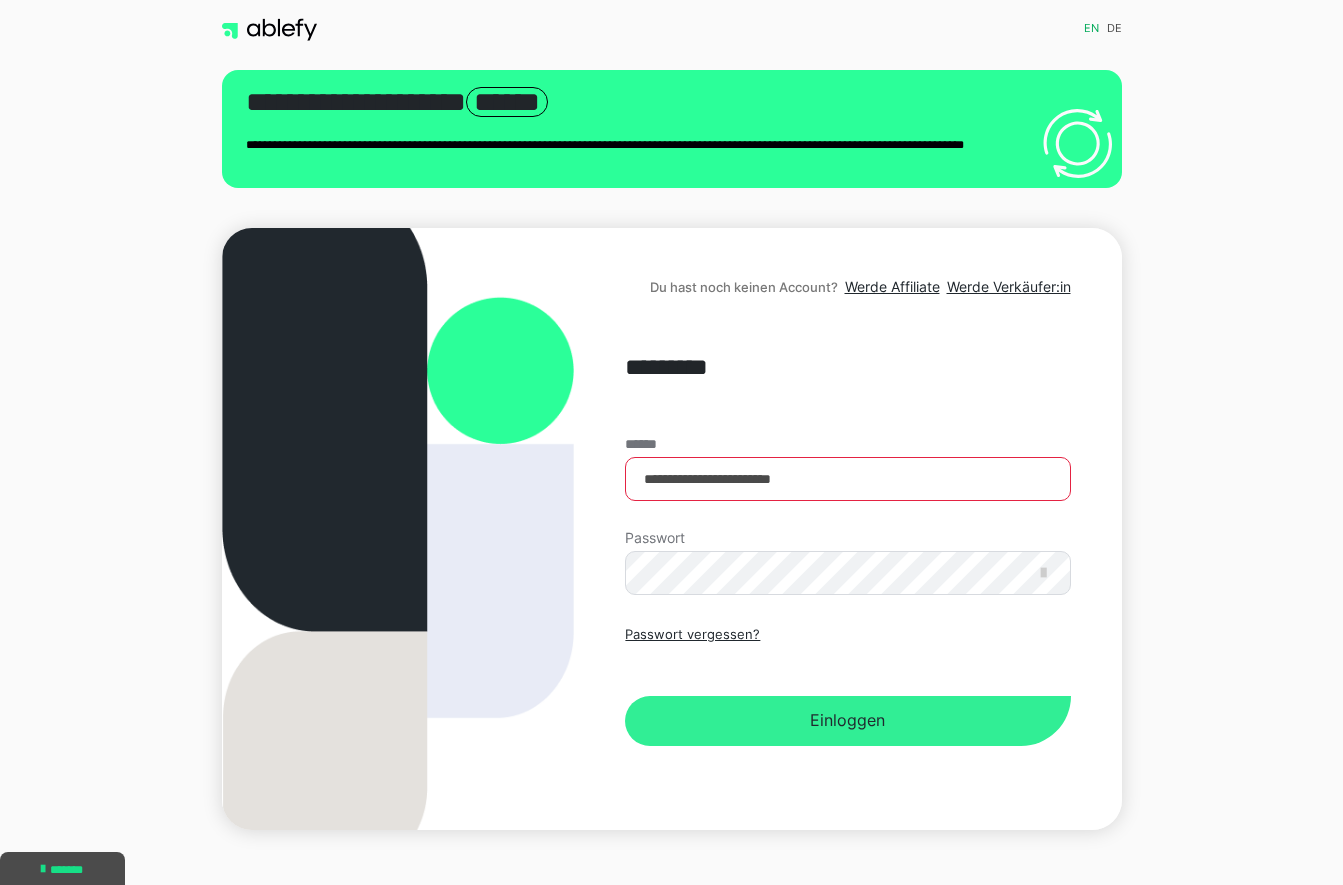 click on "Einloggen" at bounding box center [847, 721] 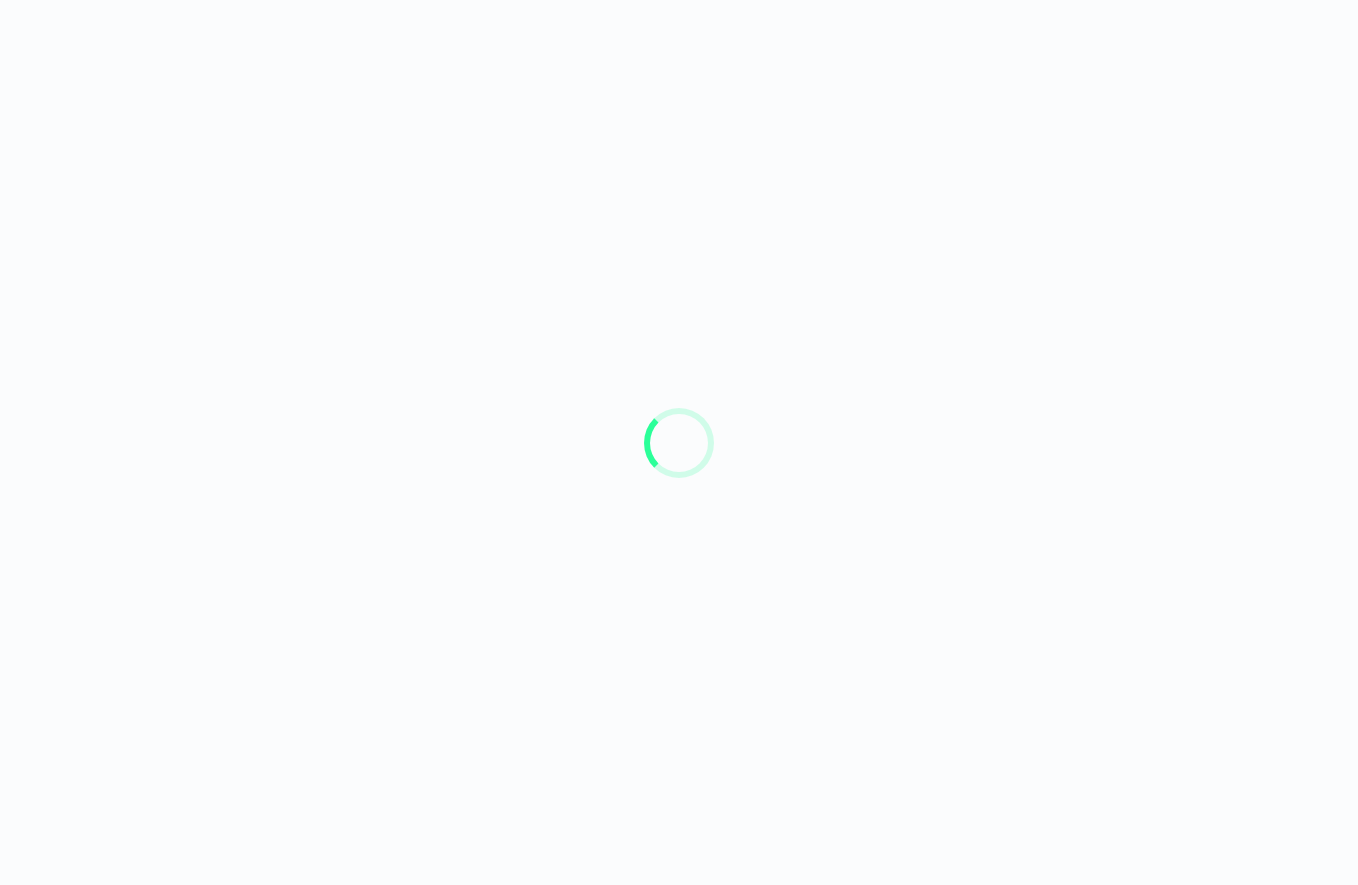 scroll, scrollTop: 0, scrollLeft: 0, axis: both 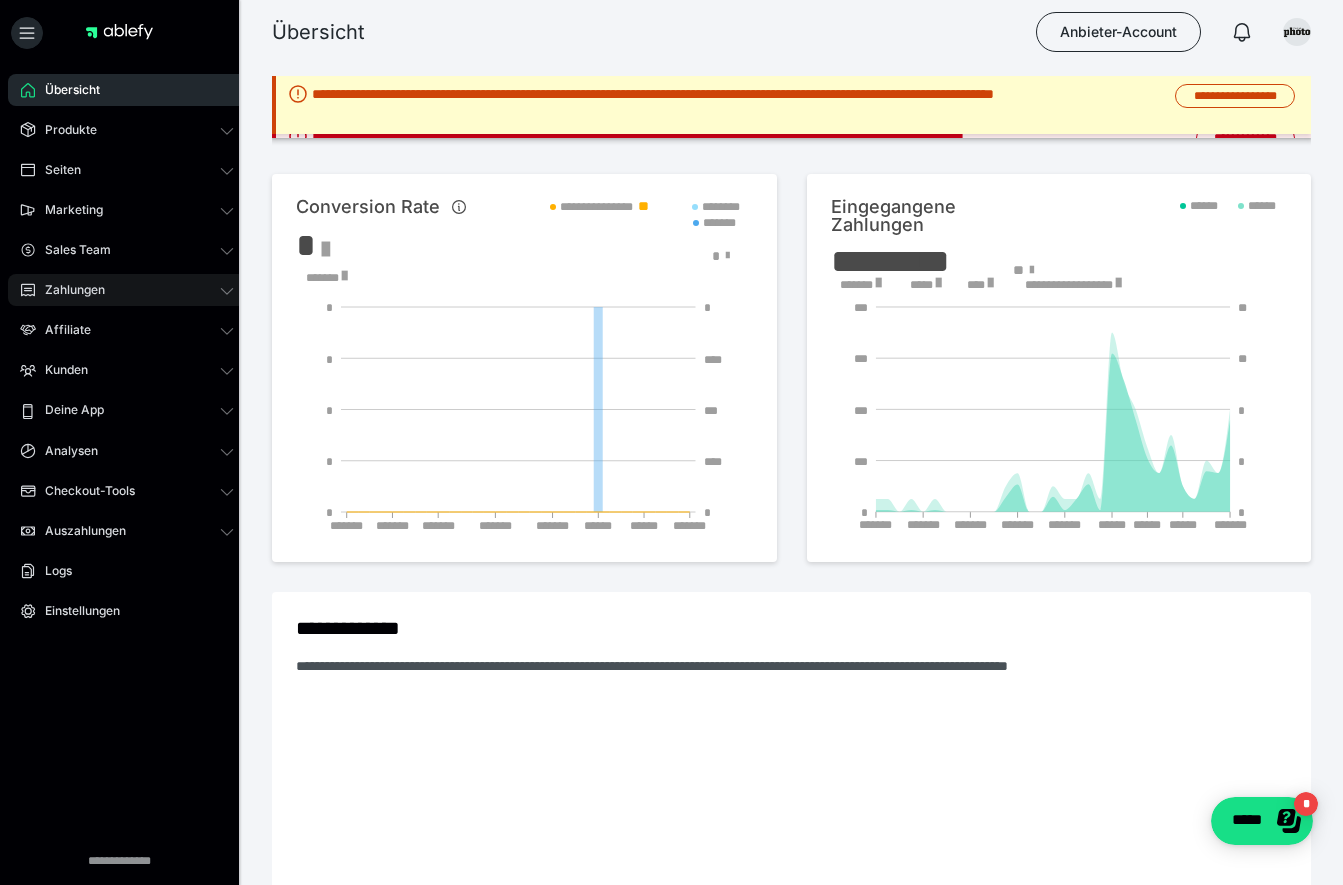 click 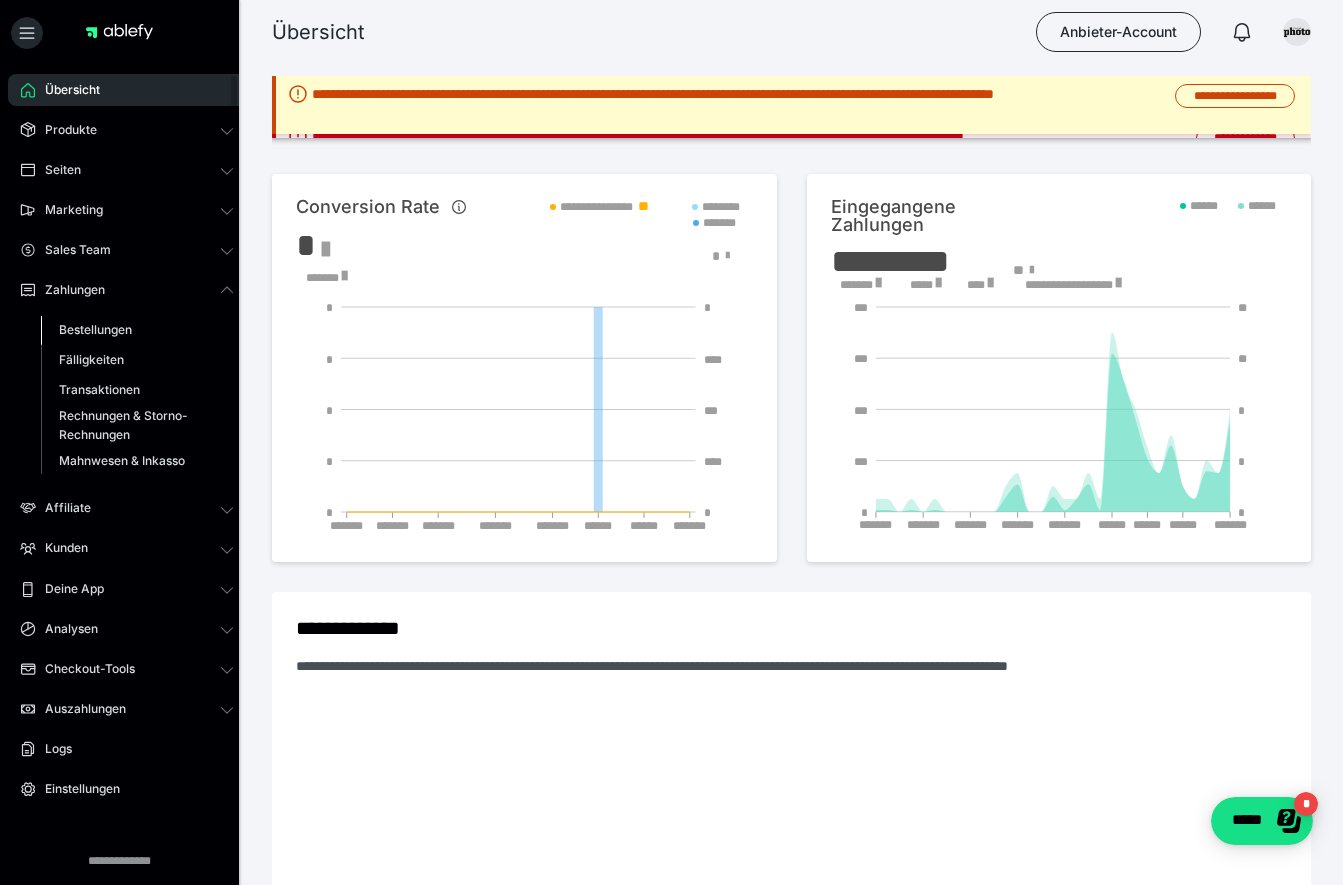 click on "Bestellungen" at bounding box center [95, 329] 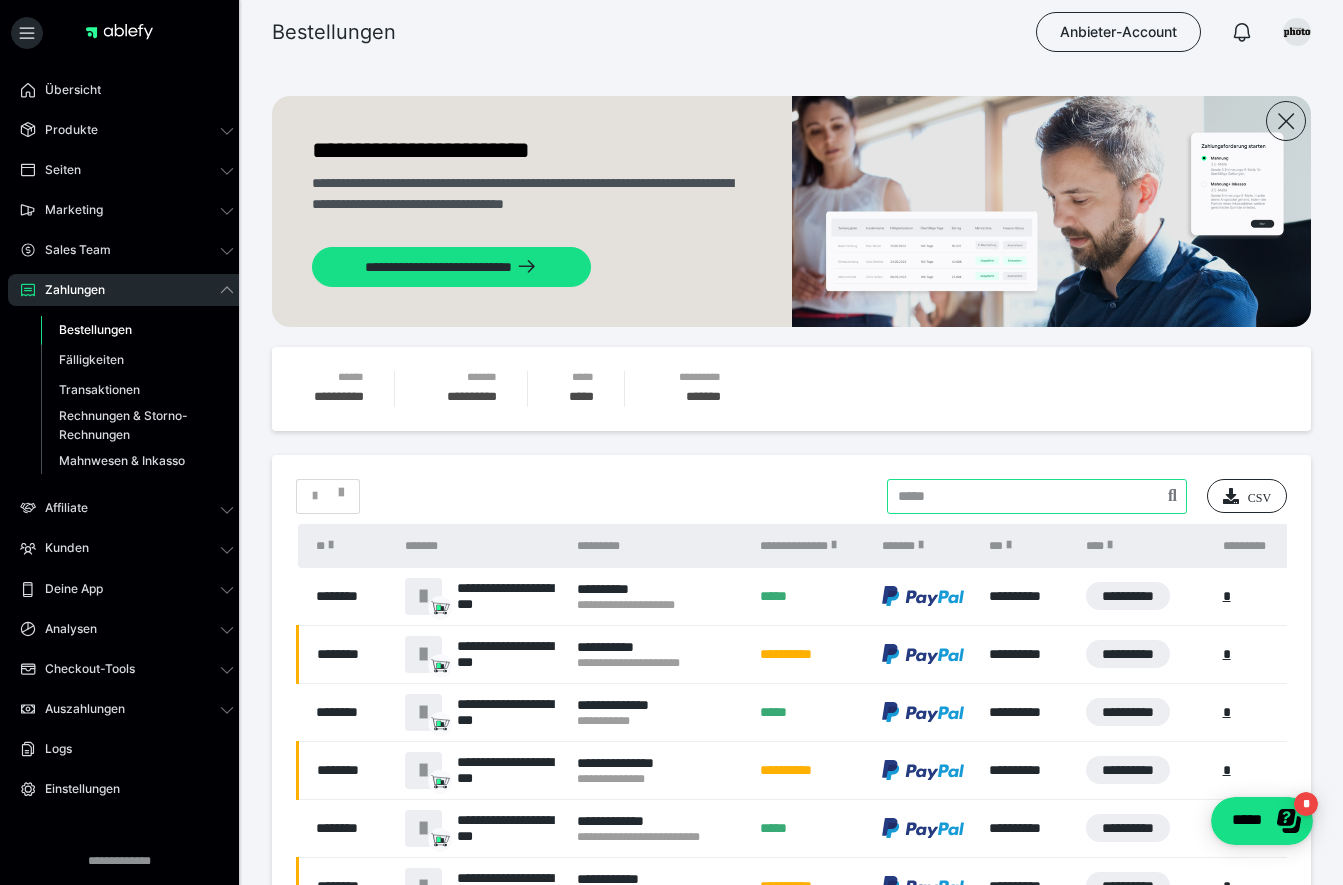 click at bounding box center [1037, 496] 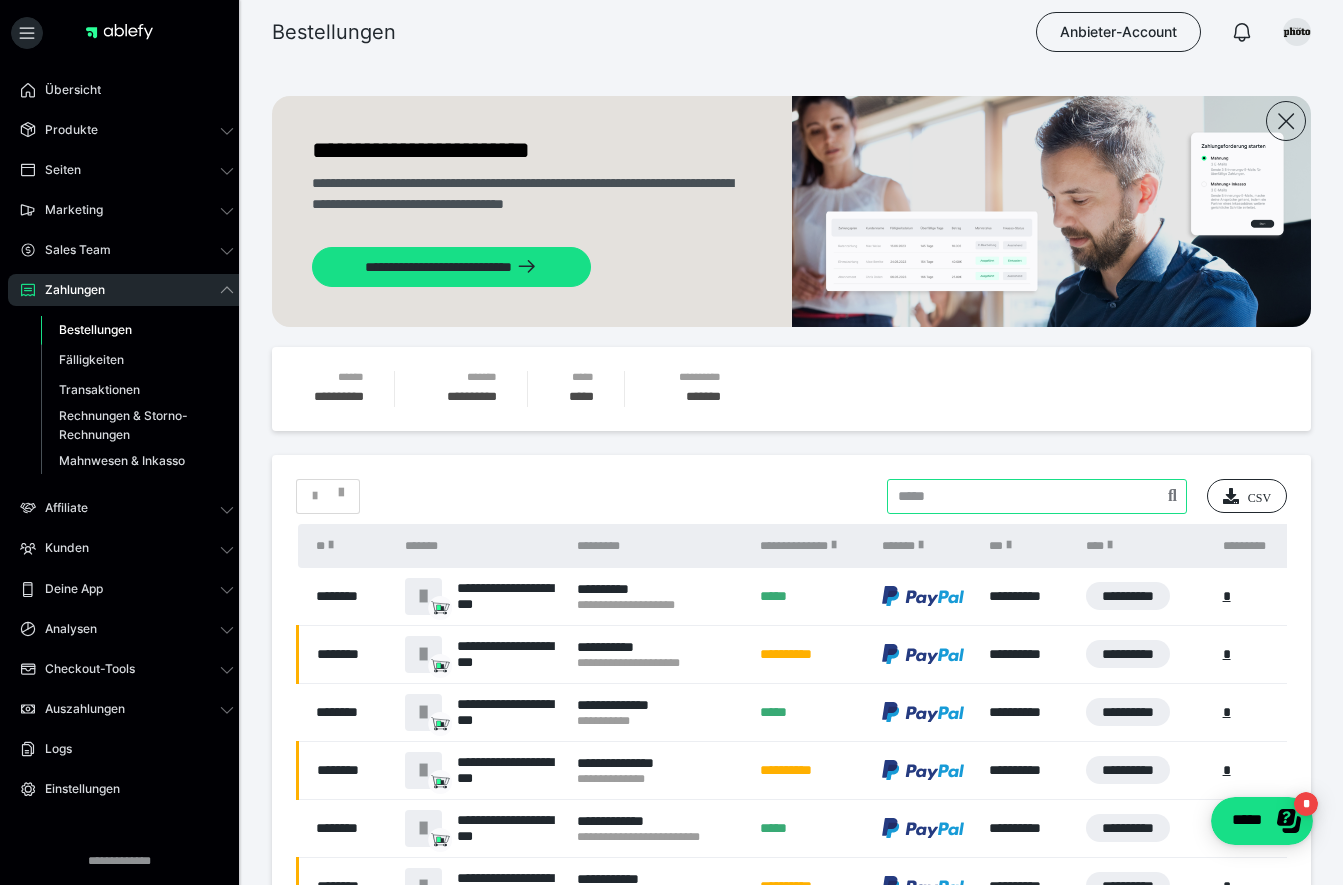 paste on "**********" 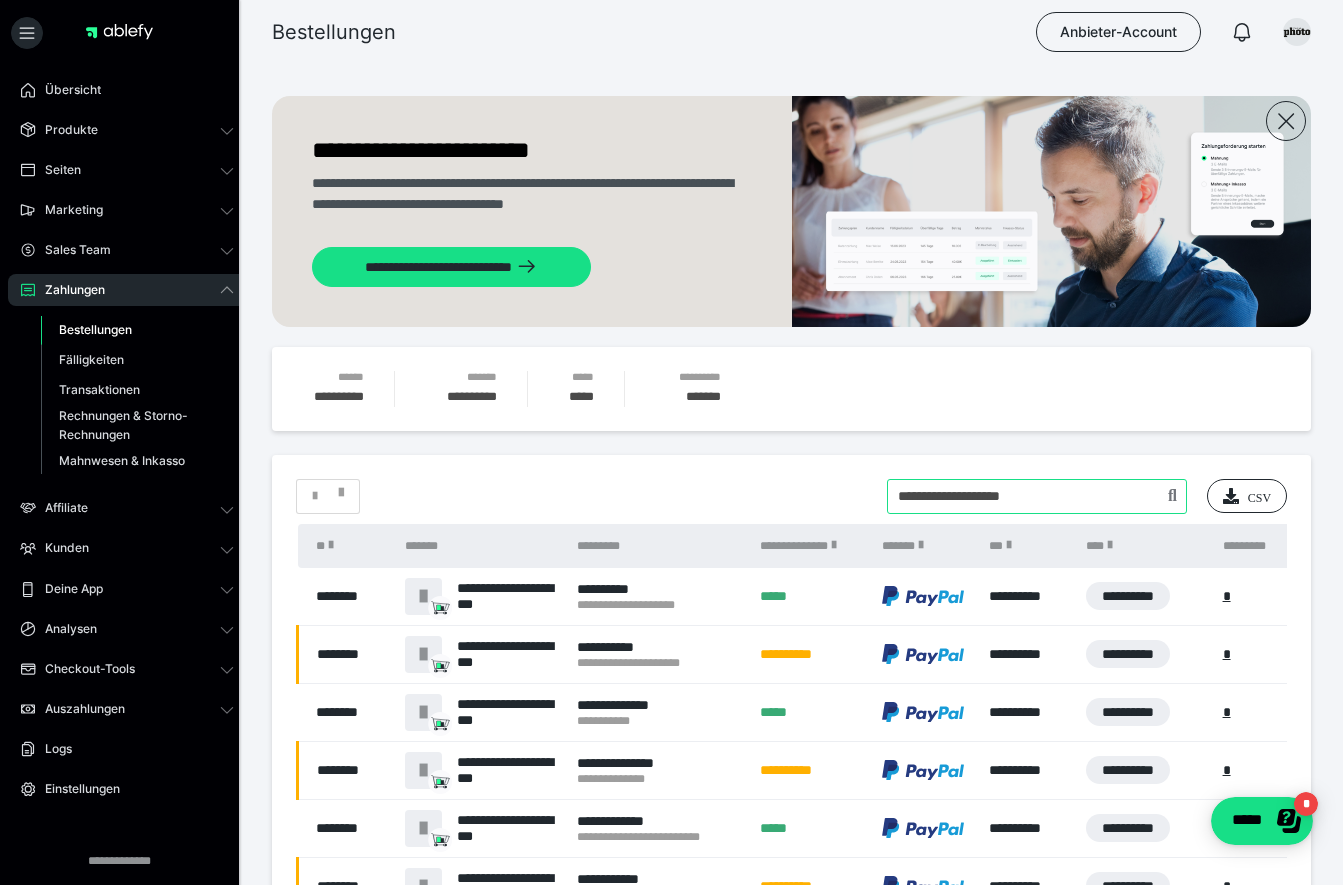 type on "**********" 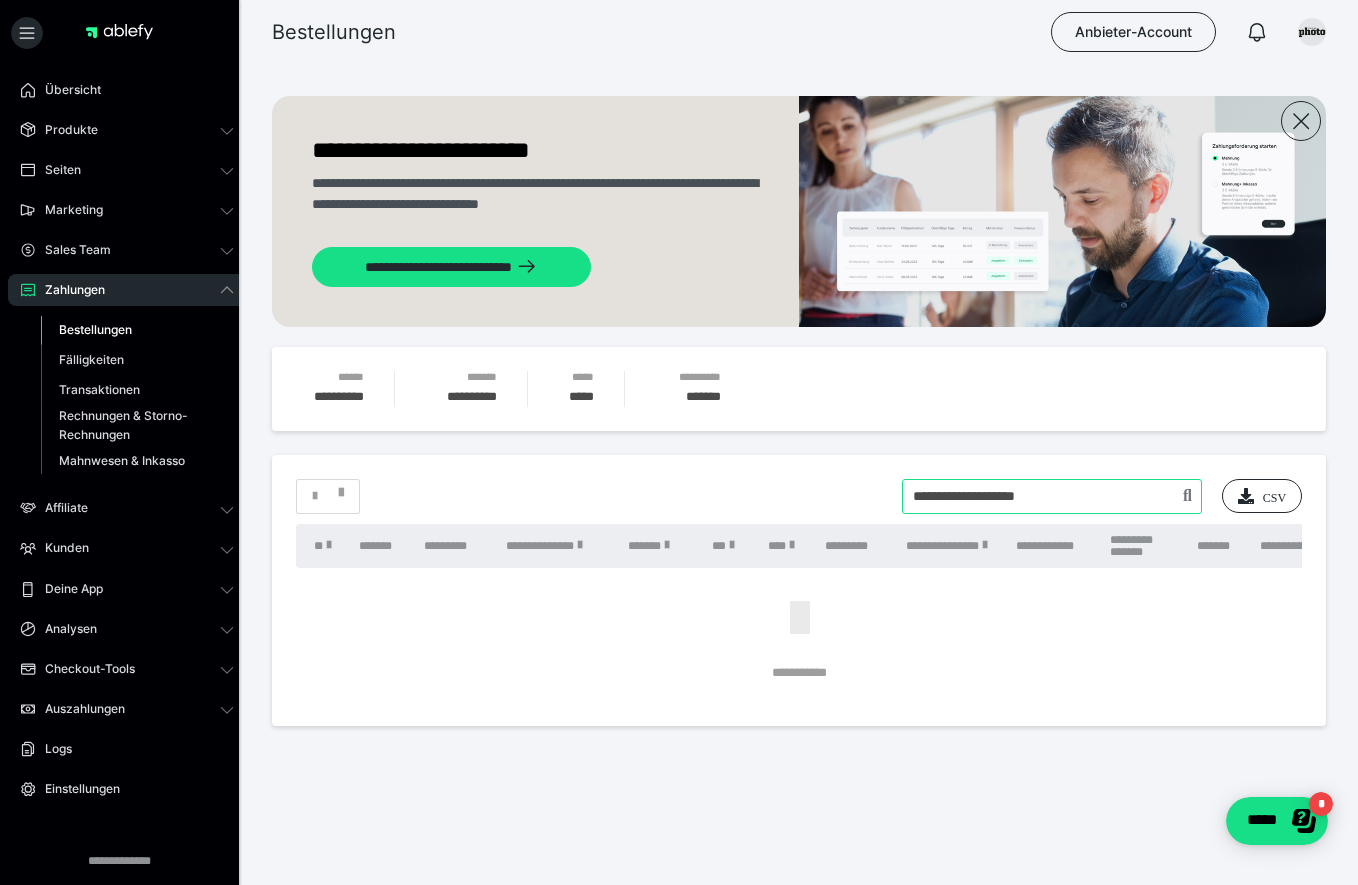drag, startPoint x: 1069, startPoint y: 488, endPoint x: 873, endPoint y: 499, distance: 196.30843 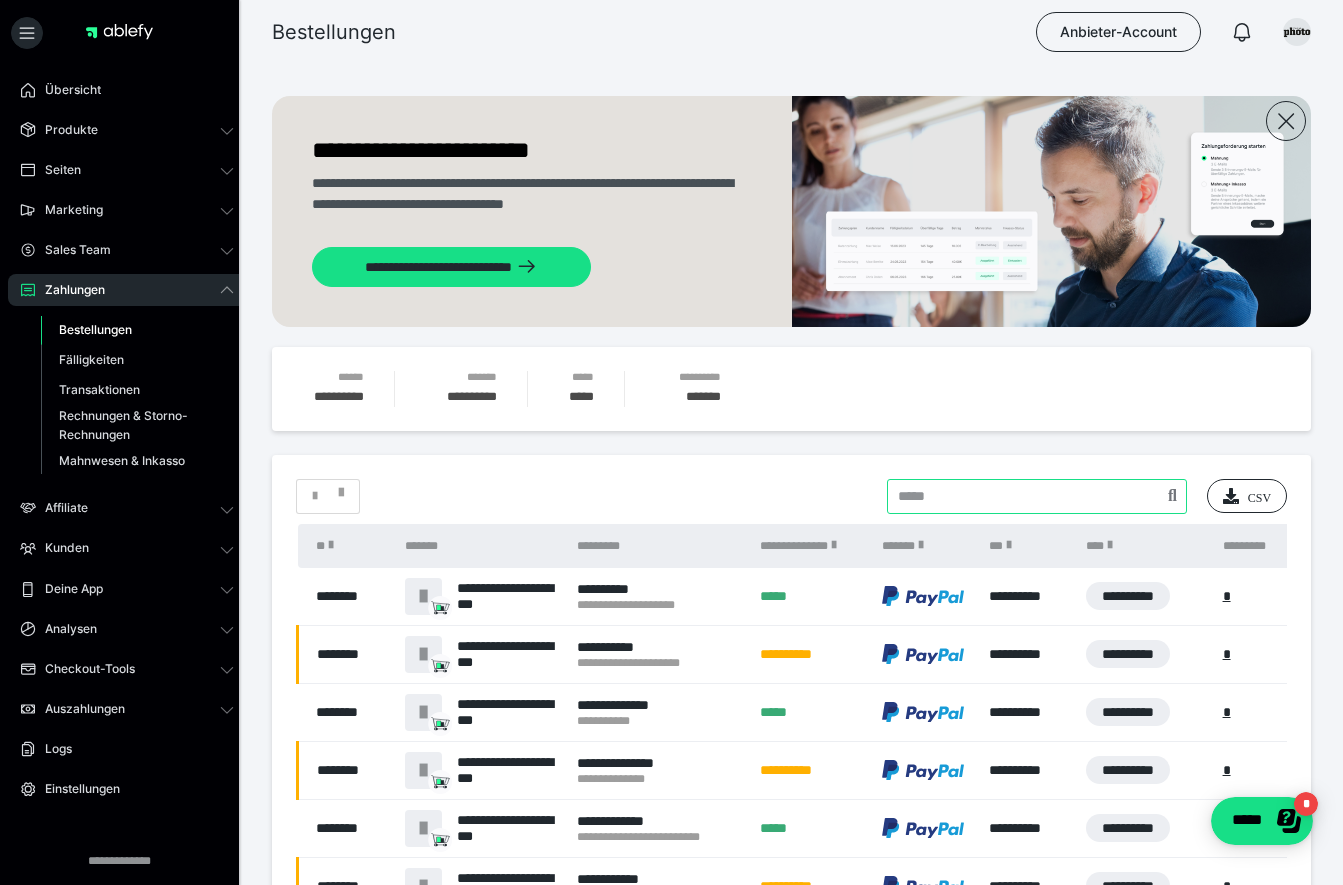 click at bounding box center [1037, 496] 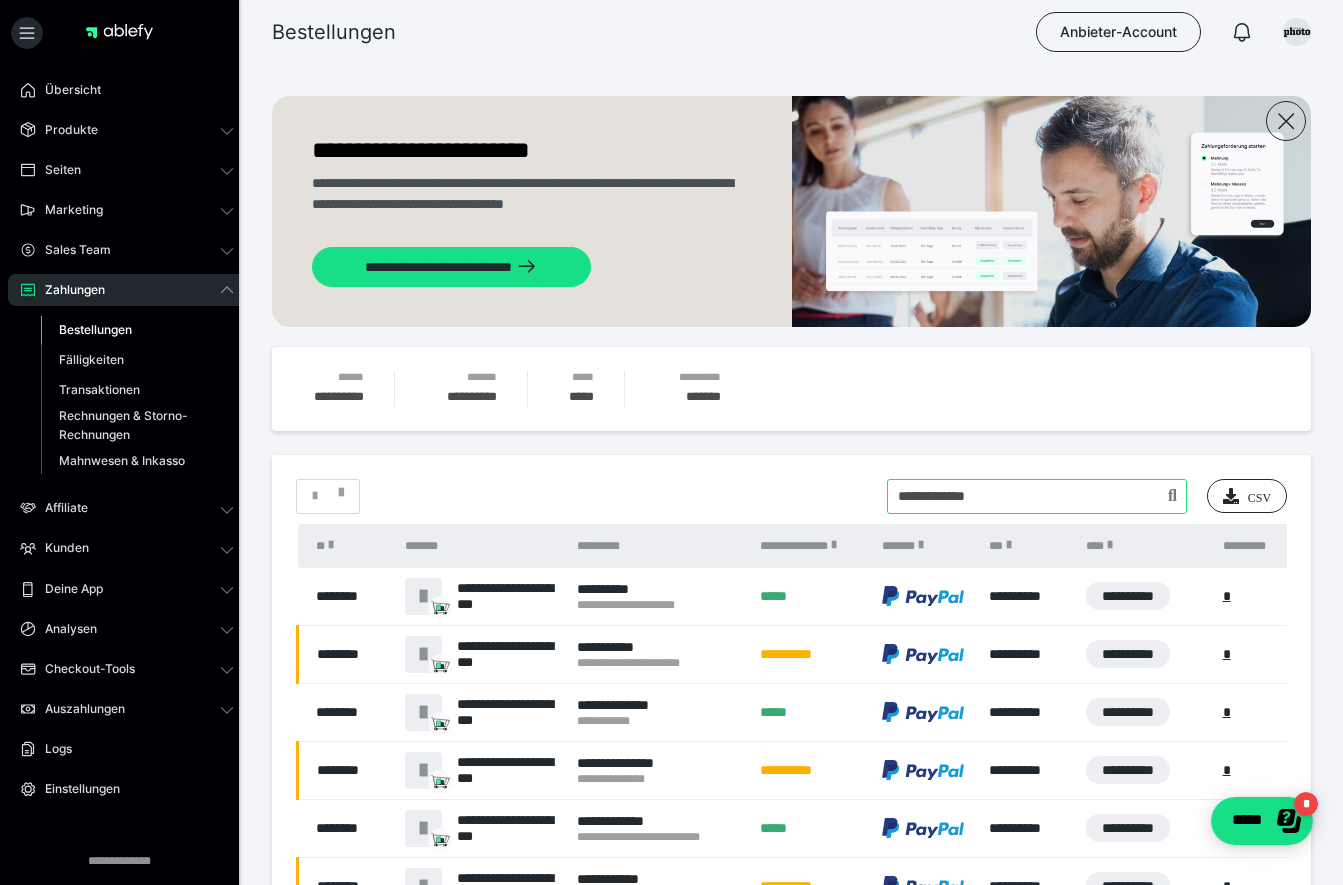 type on "**********" 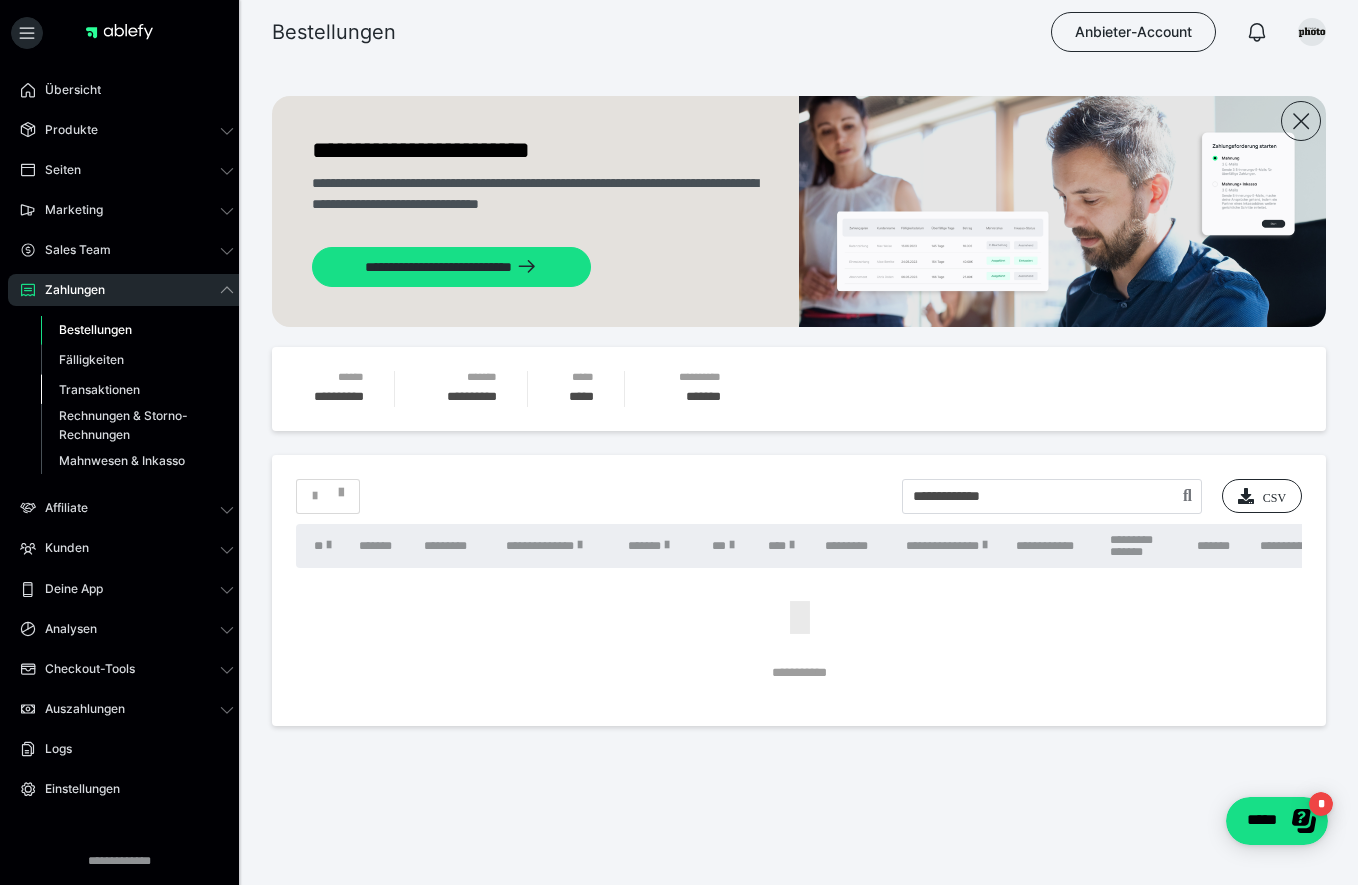 click on "Transaktionen" at bounding box center (99, 389) 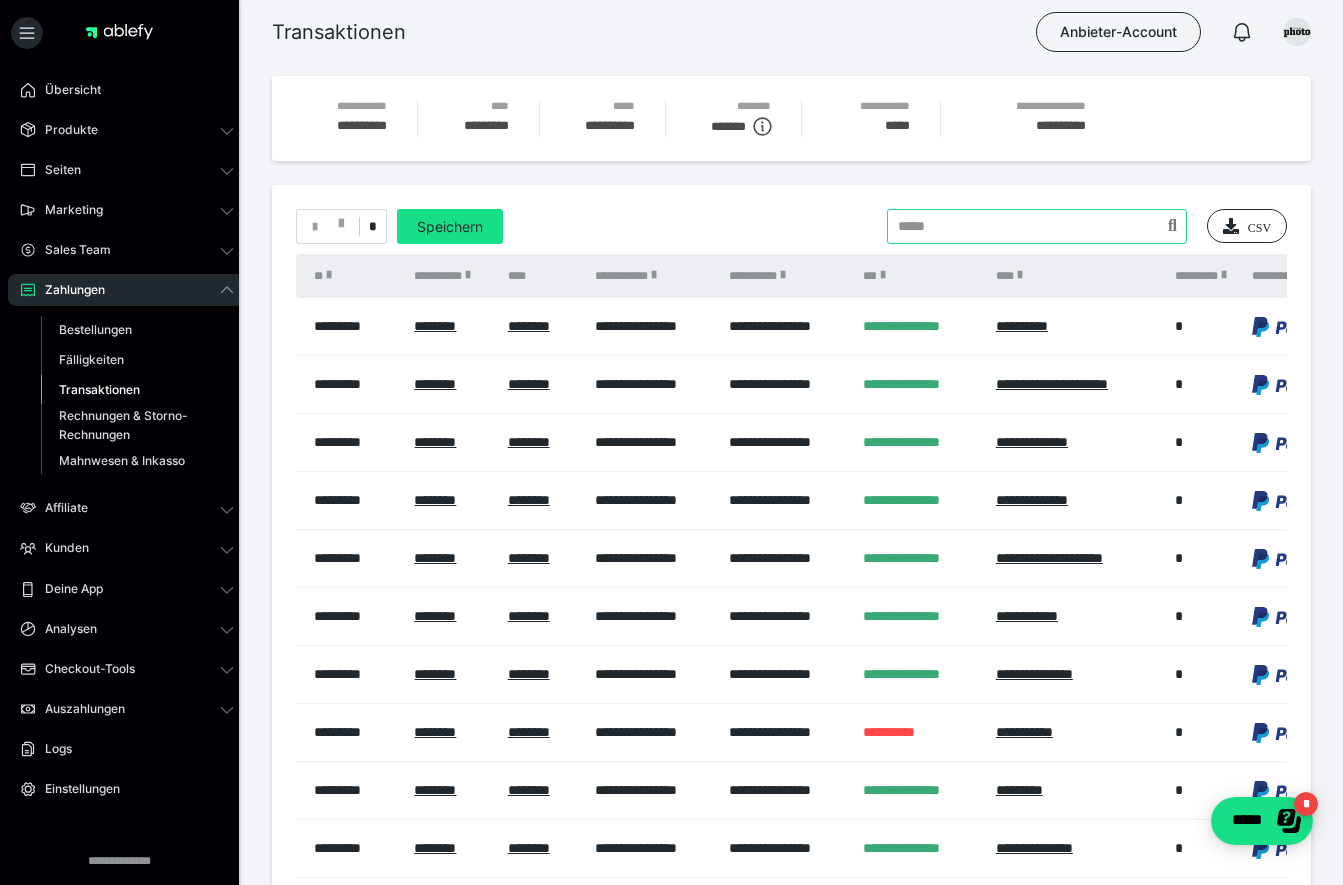 click at bounding box center (1037, 226) 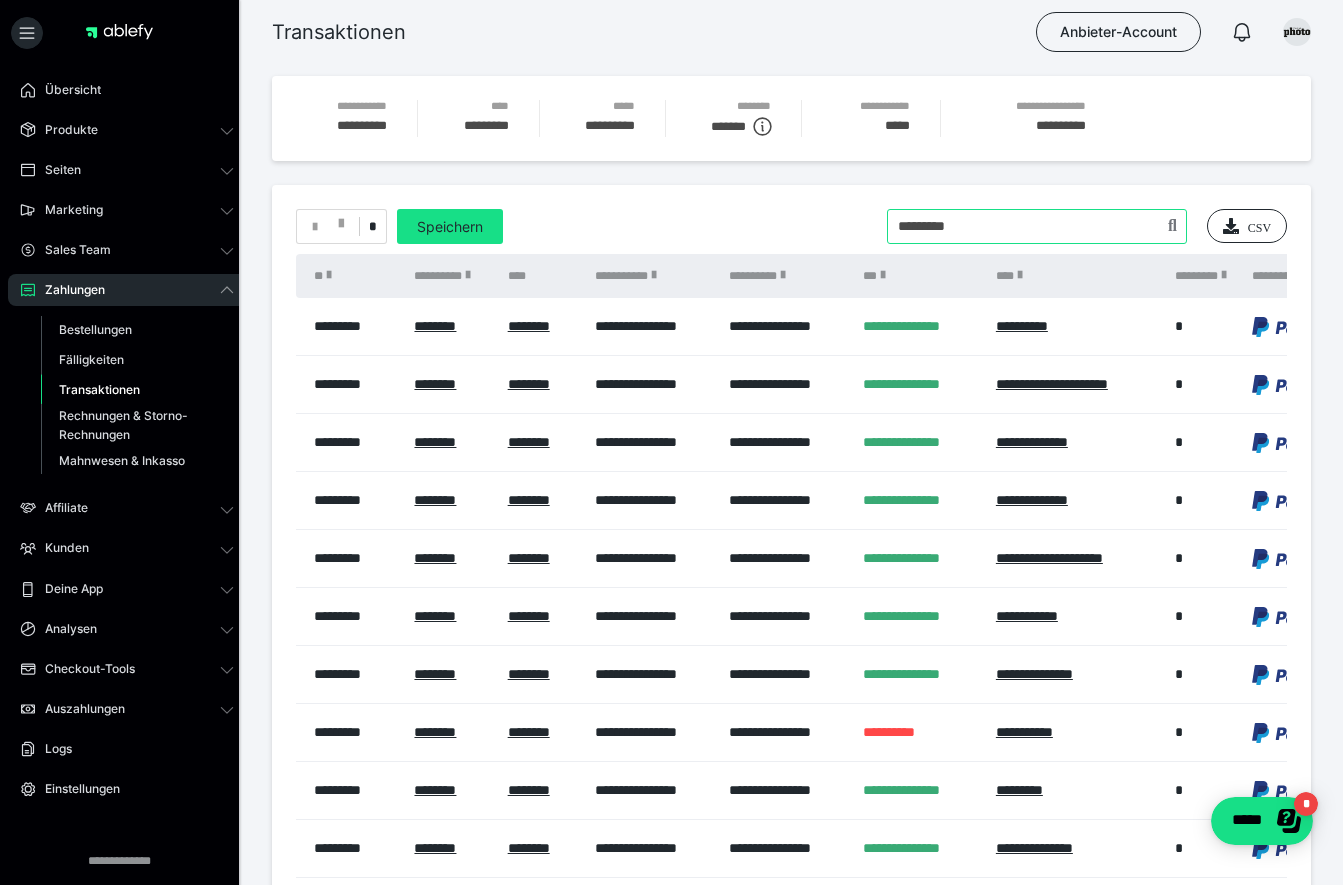 type on "*********" 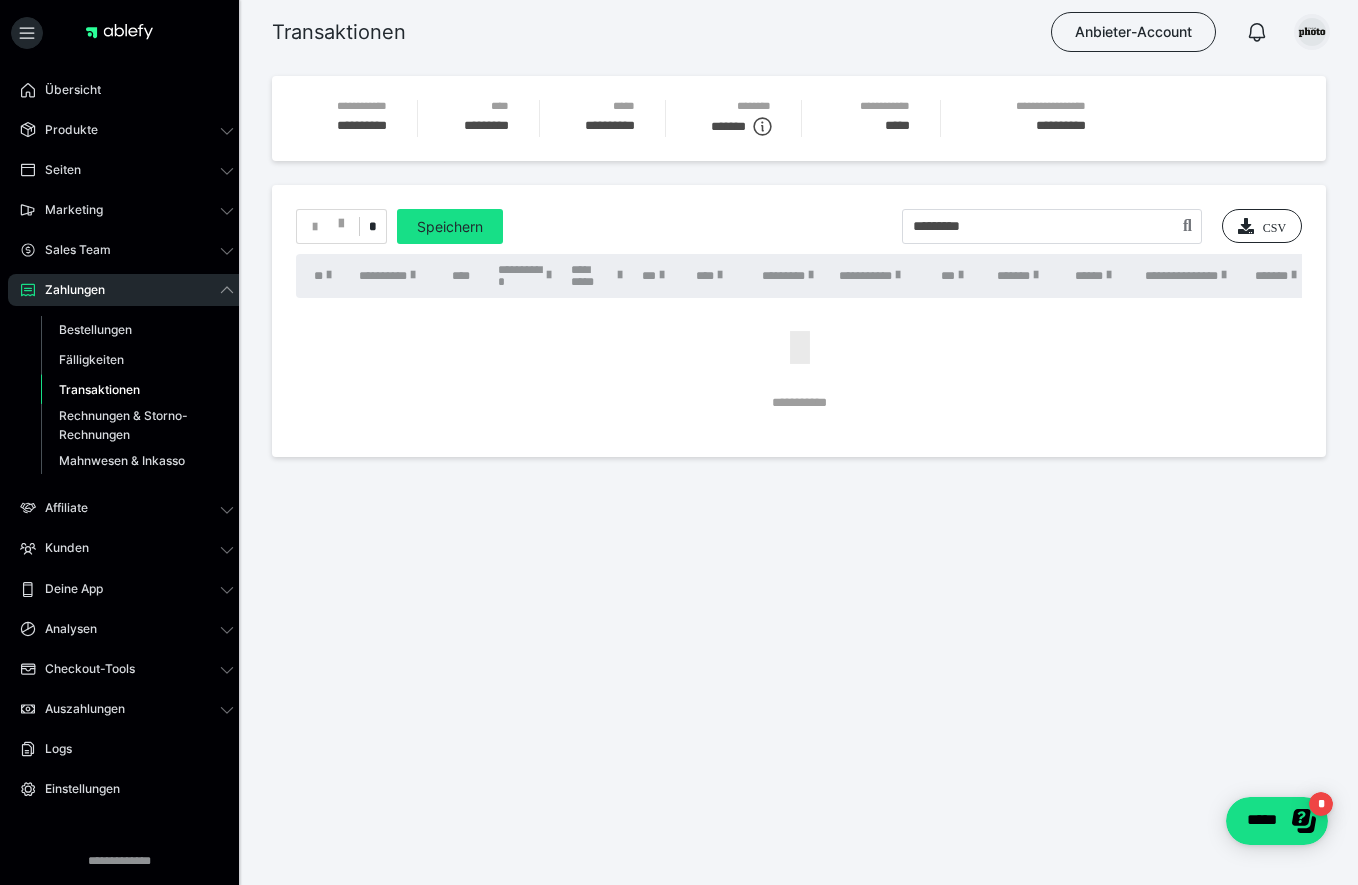 click at bounding box center [1312, 32] 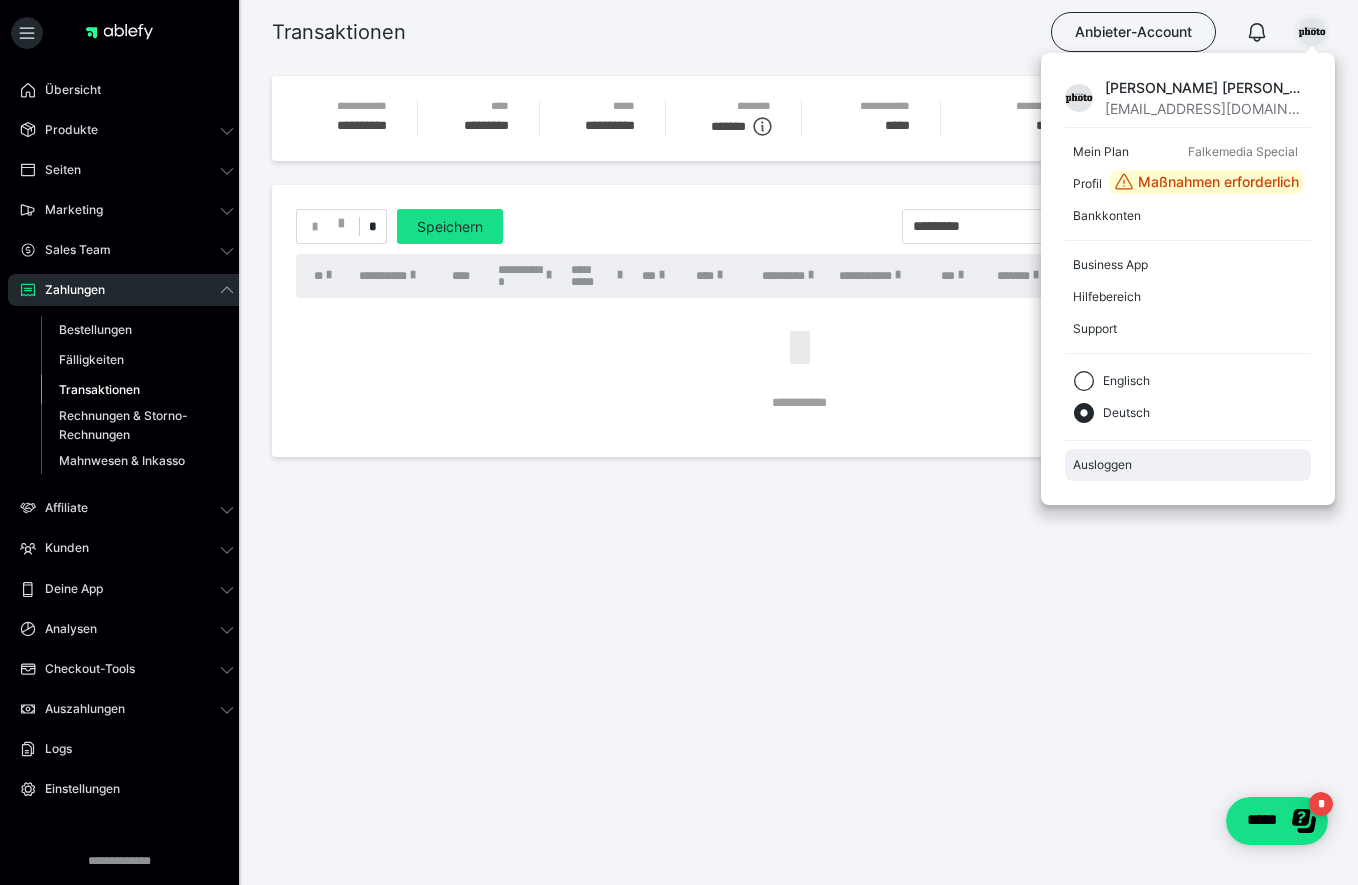 click on "Ausloggen" at bounding box center (1188, 465) 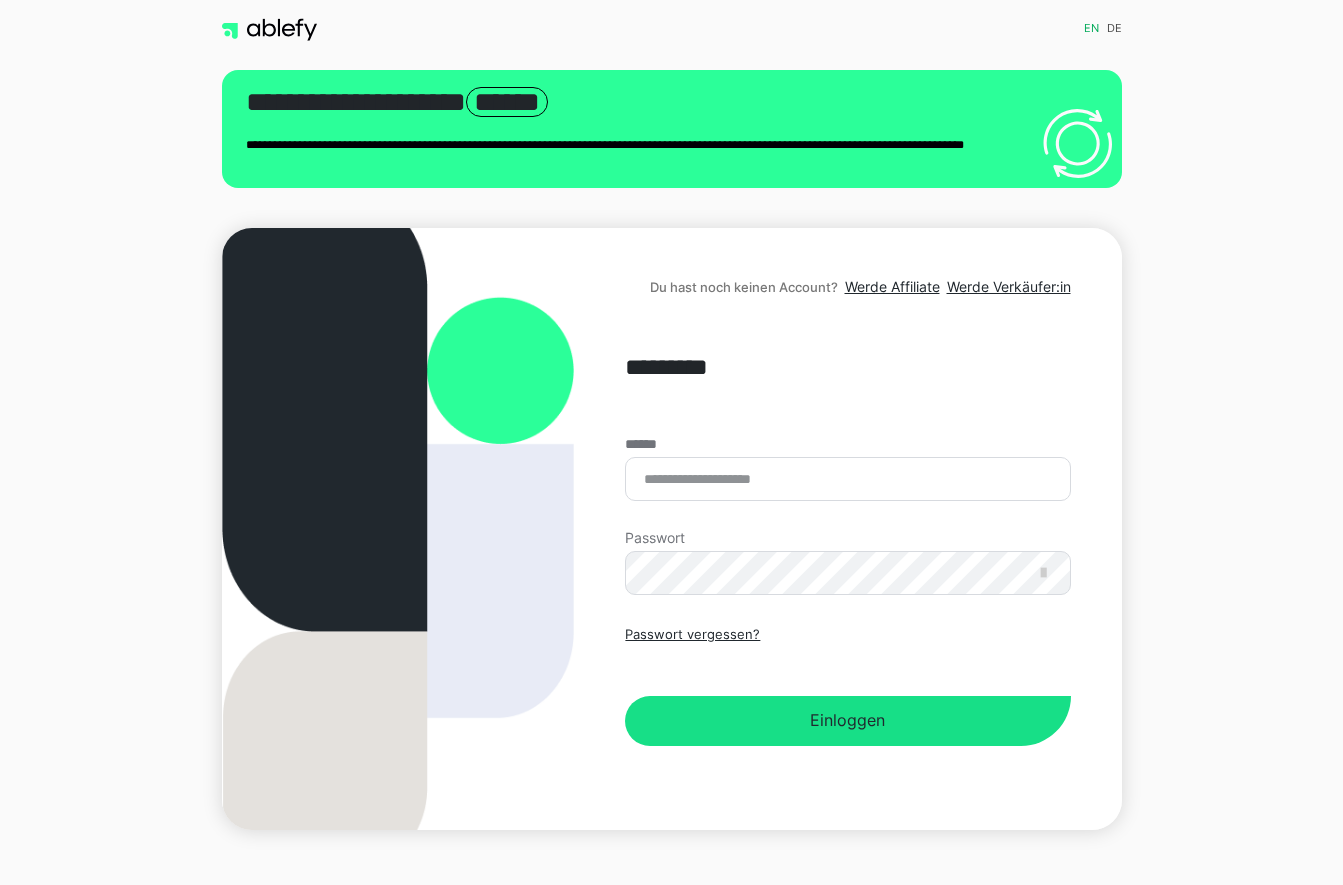 scroll, scrollTop: 0, scrollLeft: 0, axis: both 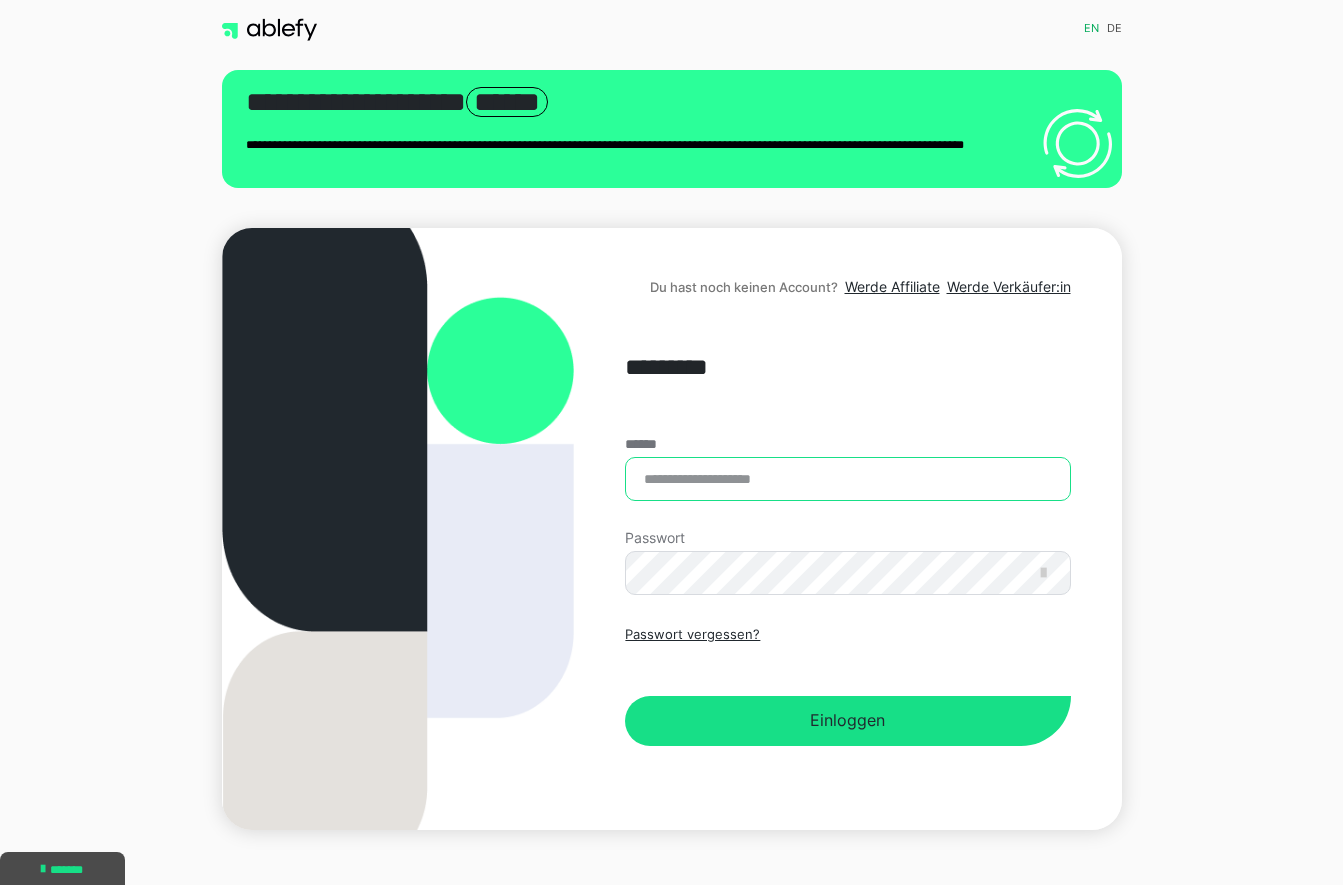 type on "**********" 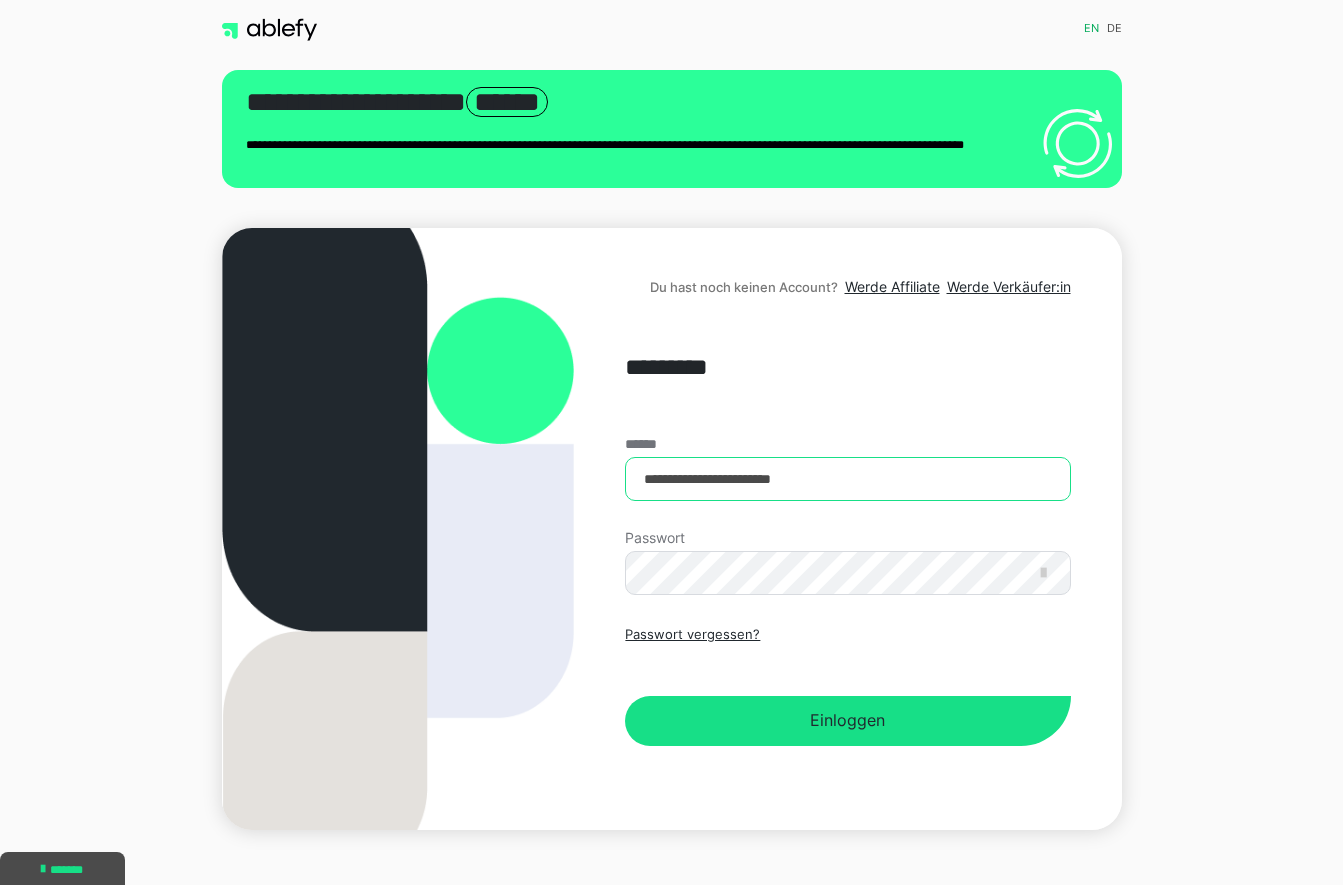 click on "**********" at bounding box center [847, 479] 